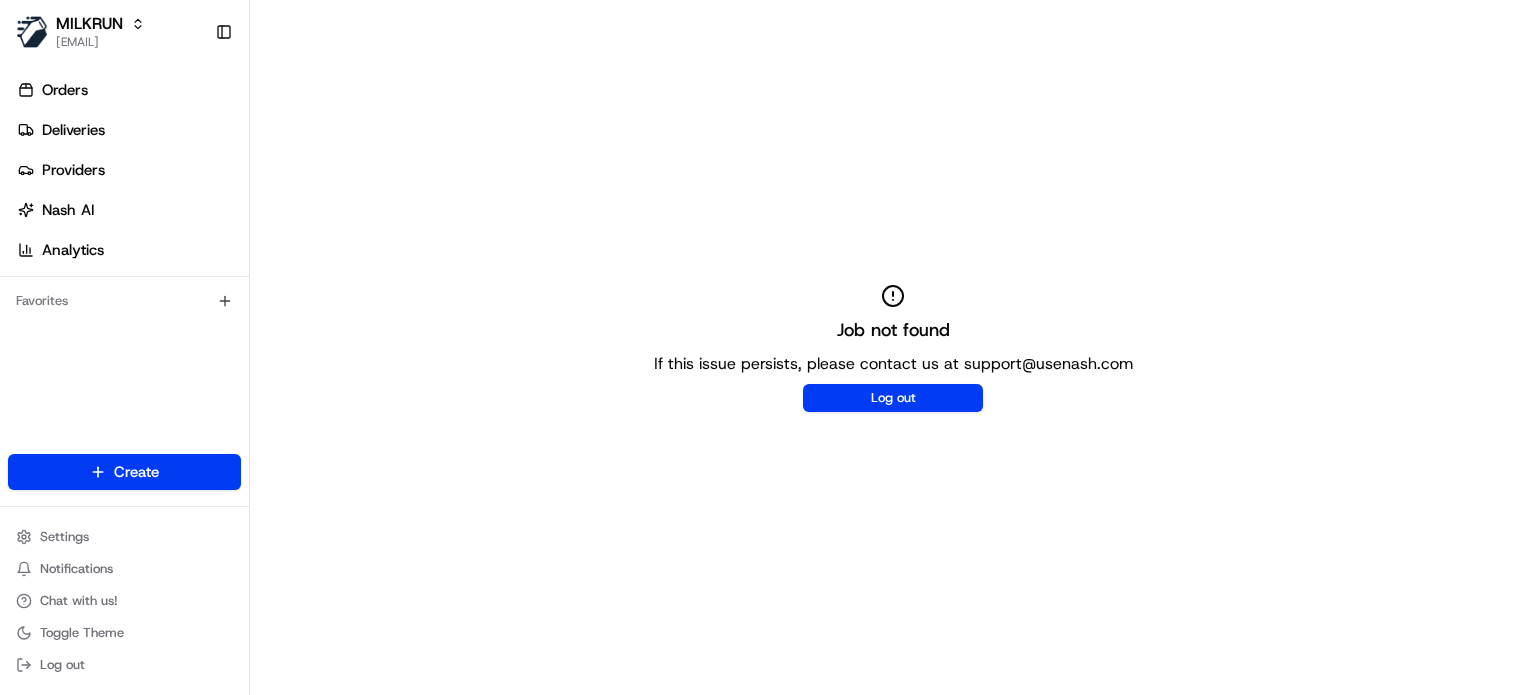 scroll, scrollTop: 0, scrollLeft: 0, axis: both 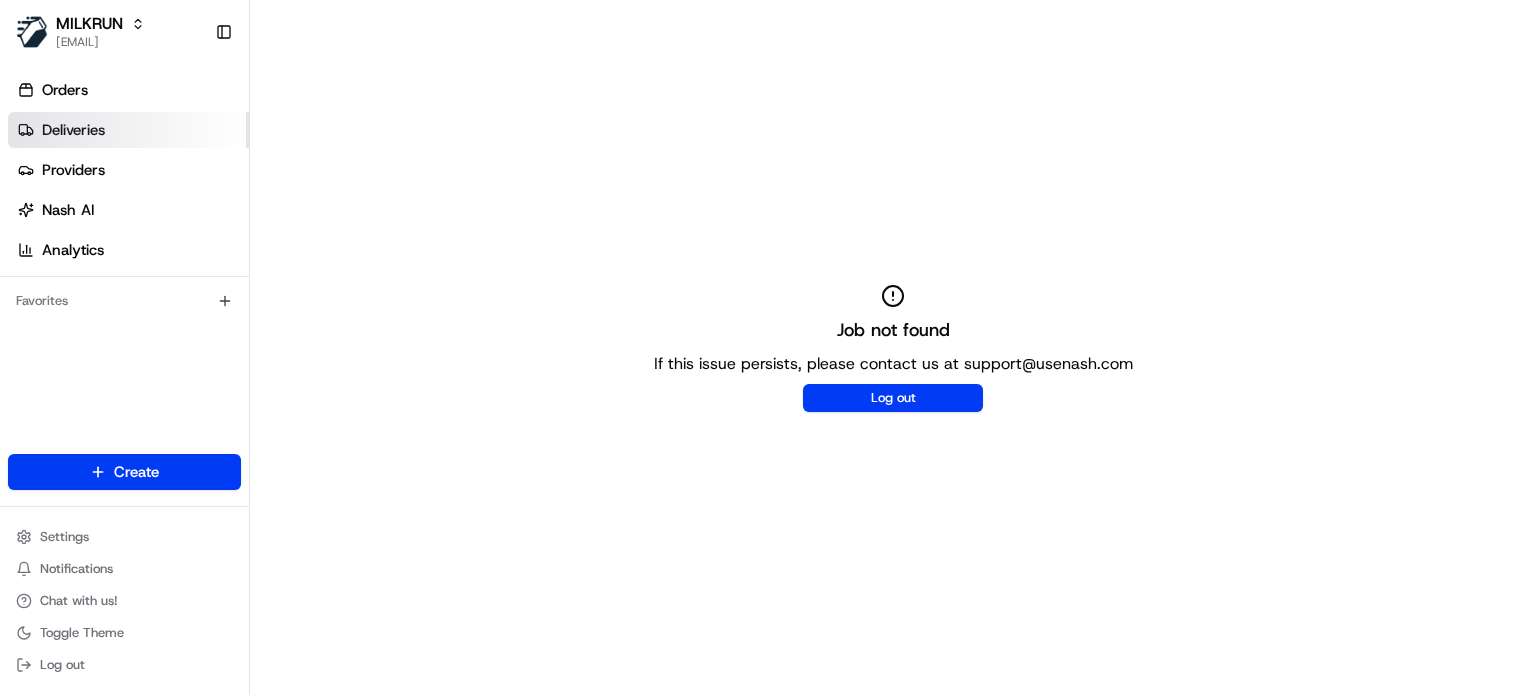 click on "Deliveries" at bounding box center (73, 130) 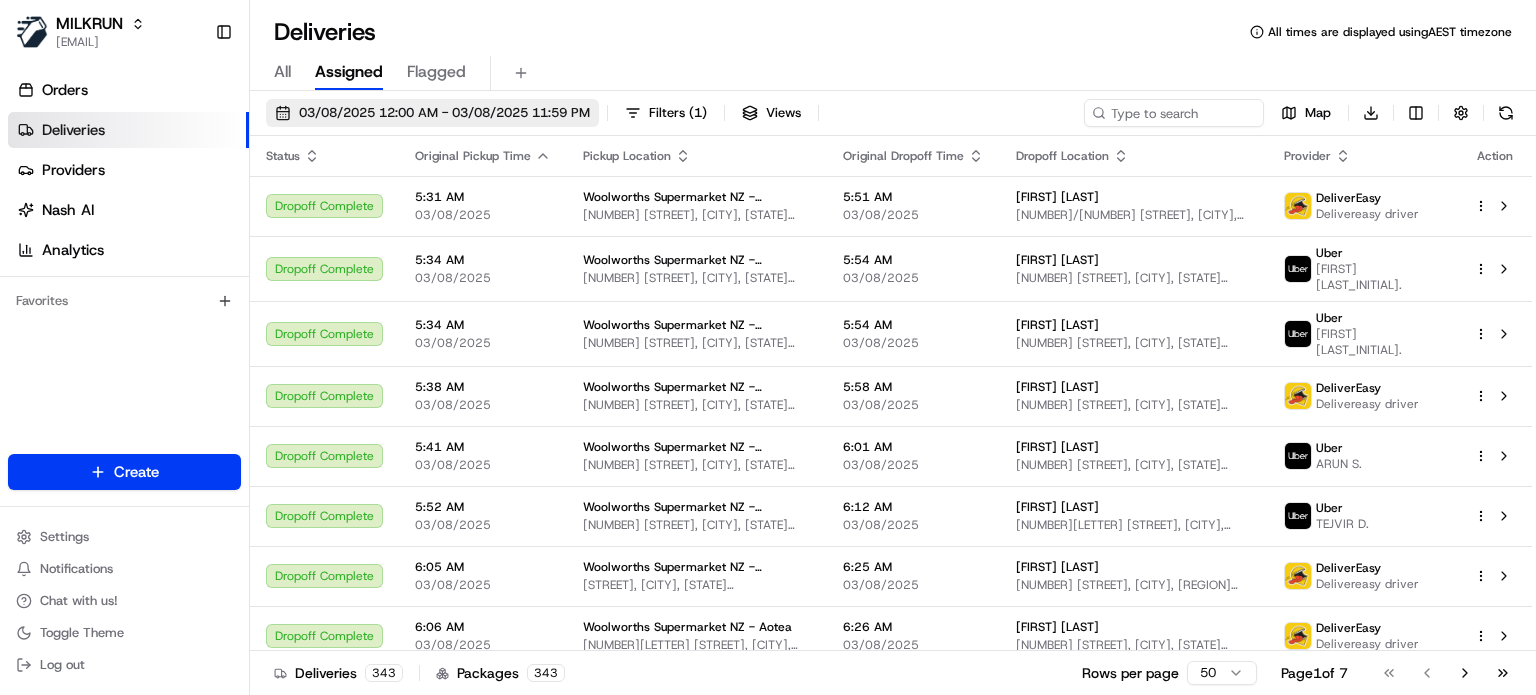 drag, startPoint x: 360, startPoint y: 112, endPoint x: 387, endPoint y: 127, distance: 30.88689 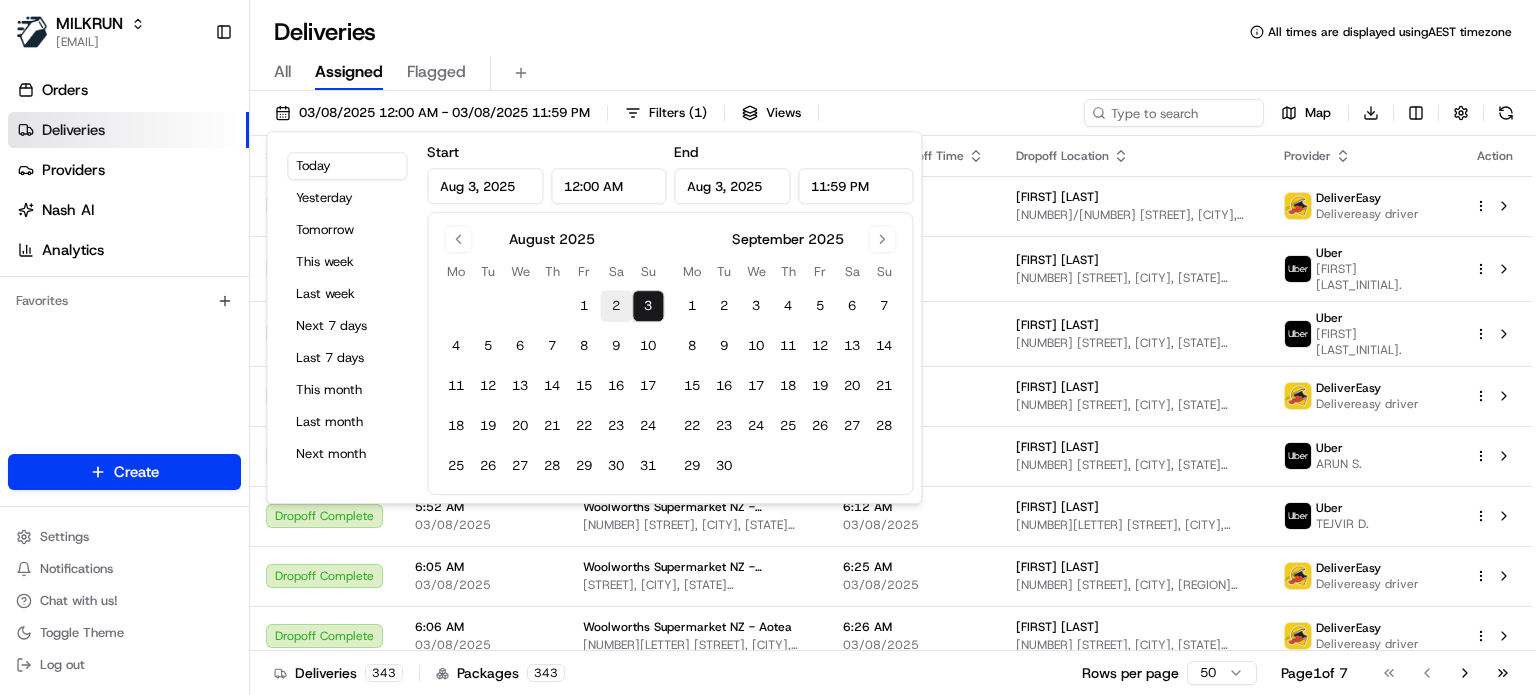 click on "2" at bounding box center [616, 306] 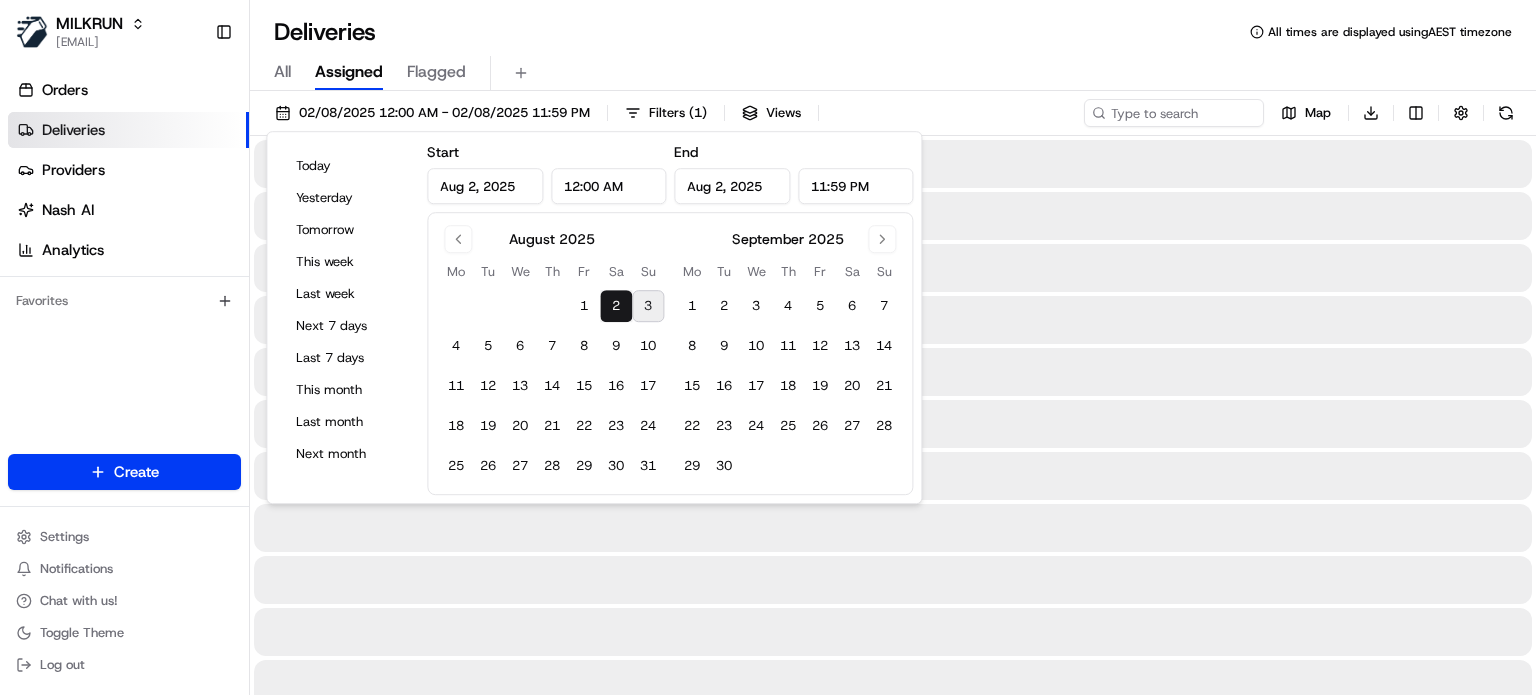 type on "Aug 2, 2025" 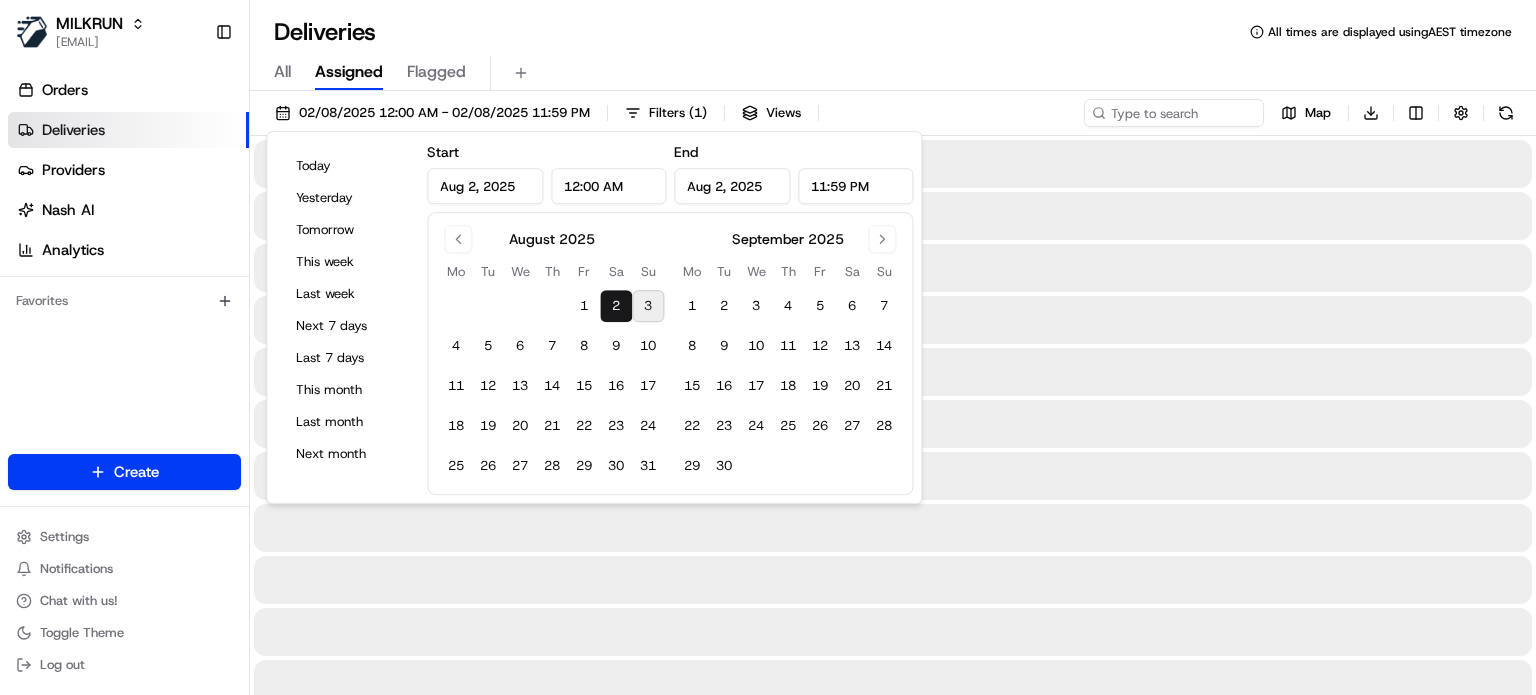 click on "[DATE] [TIME] [DATE] [TIME] Filters ( [NUMBER] ) Views Map Download" at bounding box center [893, 117] 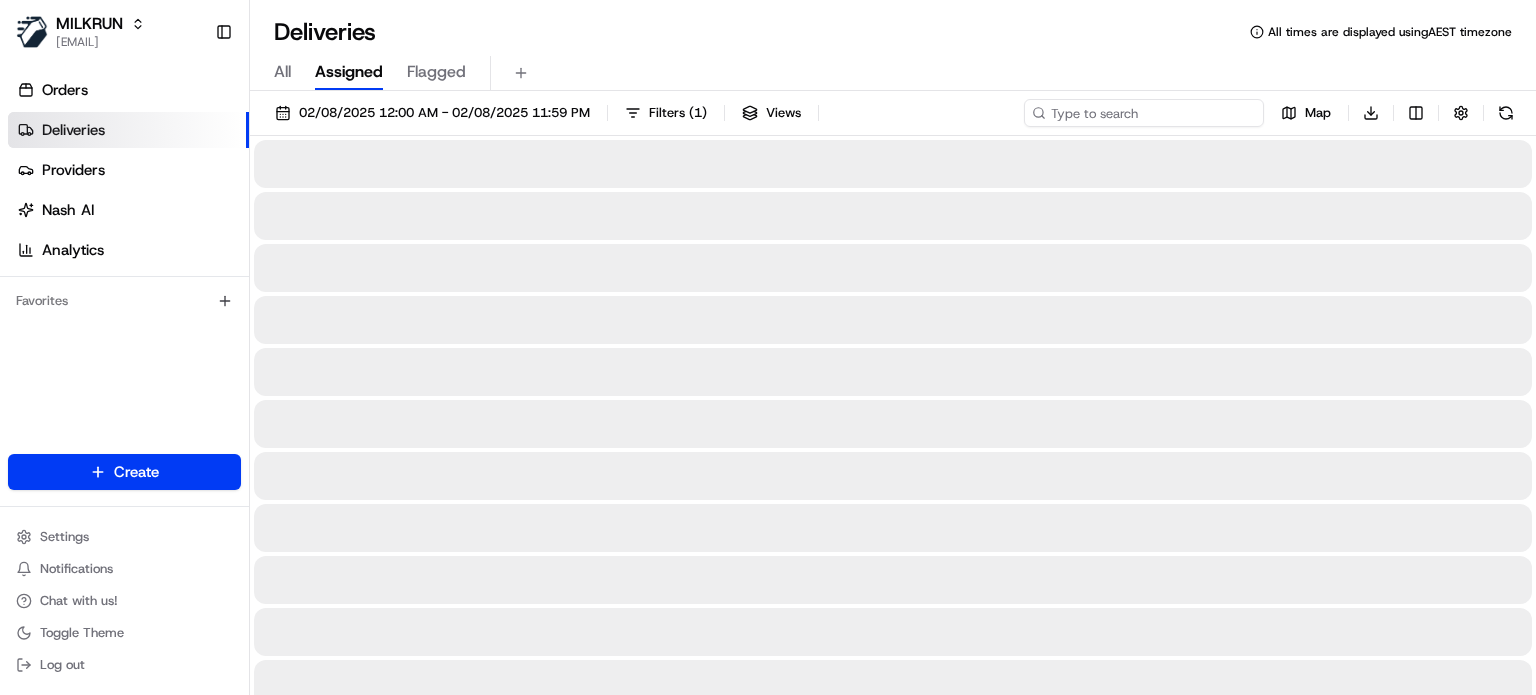 click at bounding box center [1144, 113] 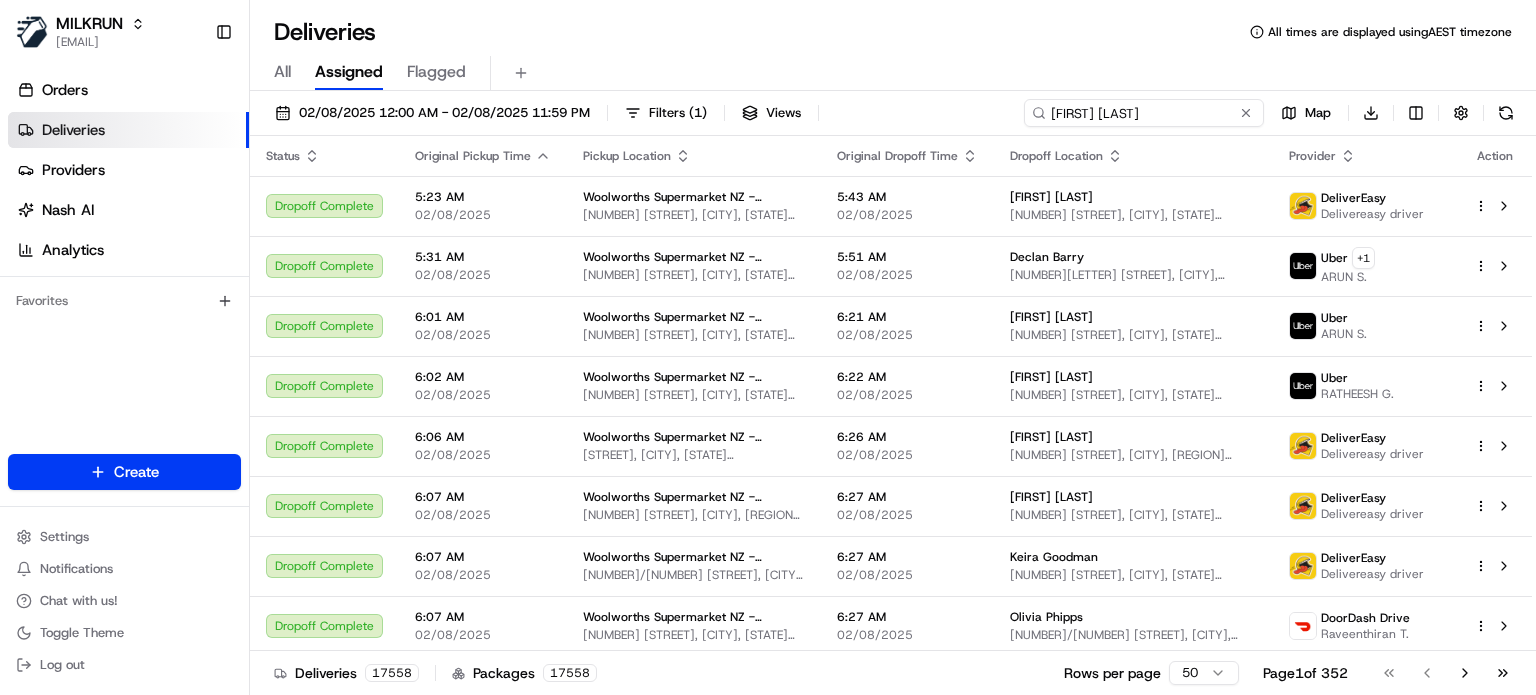 type on "[FIRST] [LAST]" 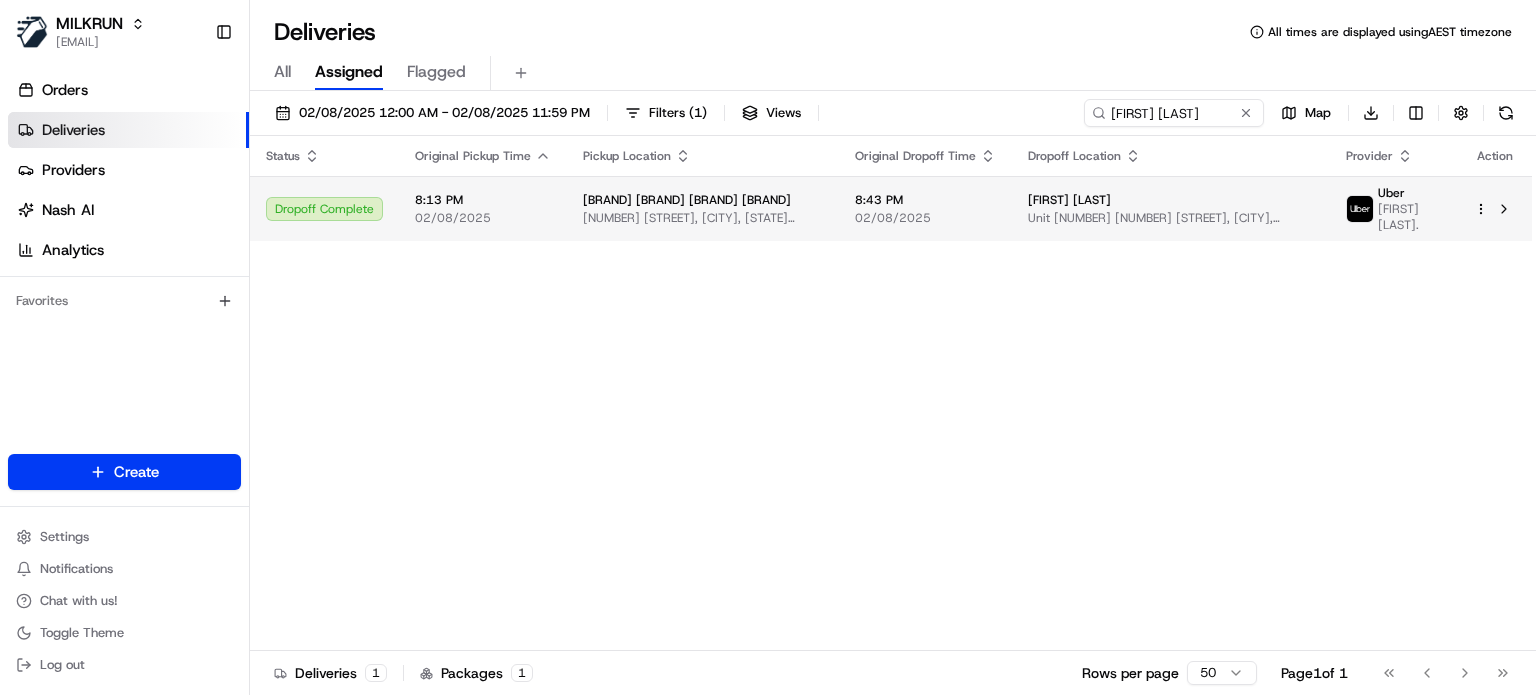 click on "Unit [NUMBER] [NUMBER] [STREET], [CITY], [STATE] [POSTAL_CODE], [COUNTRY]" at bounding box center [1171, 218] 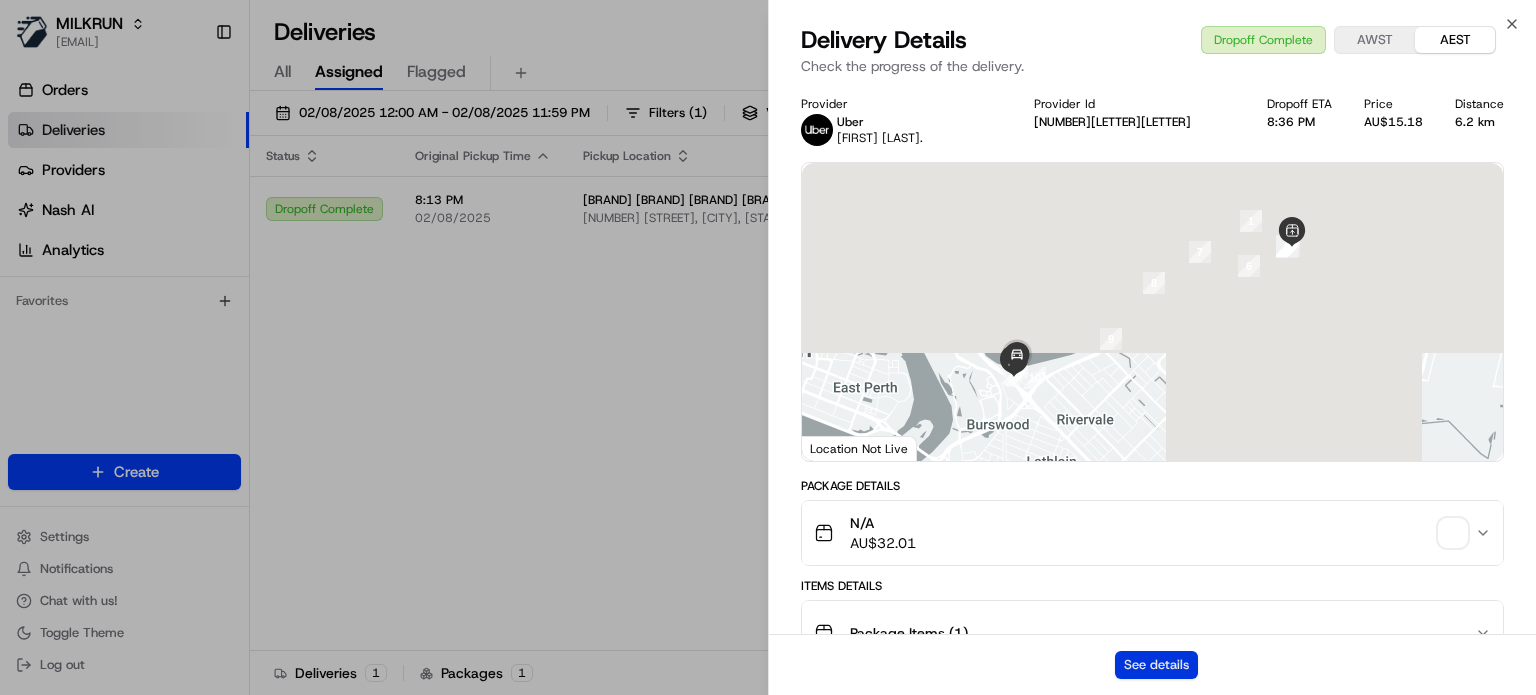 click on "See details" at bounding box center [1156, 665] 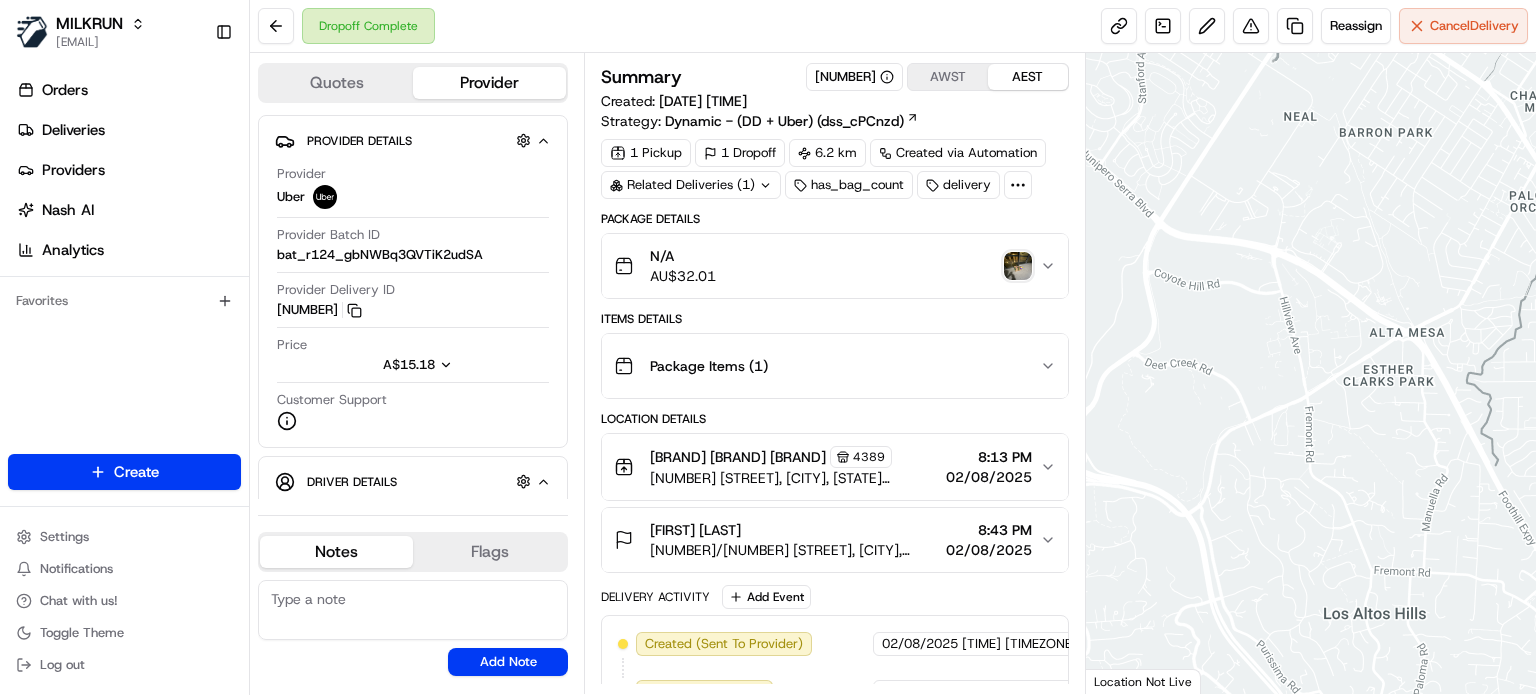 scroll, scrollTop: 0, scrollLeft: 0, axis: both 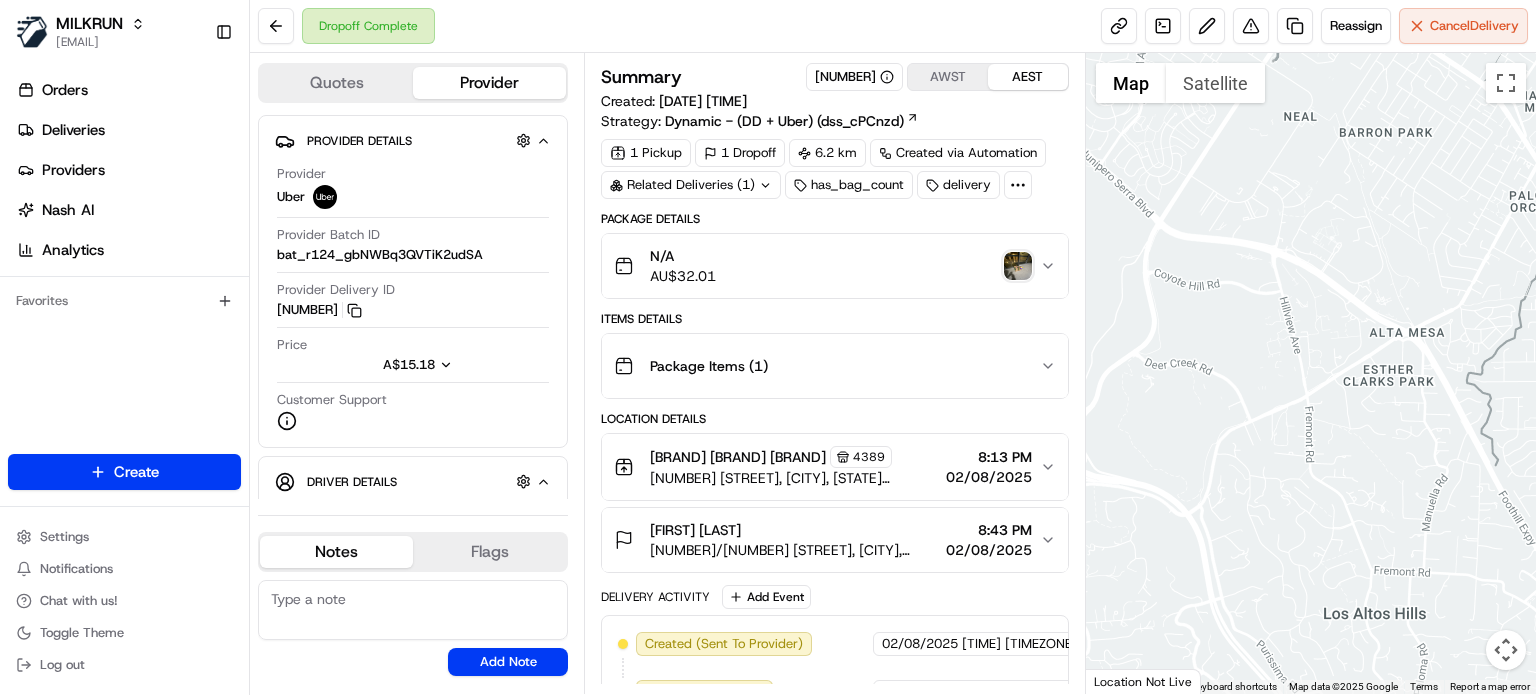 click on "N/A AU$ 32.01" at bounding box center (827, 266) 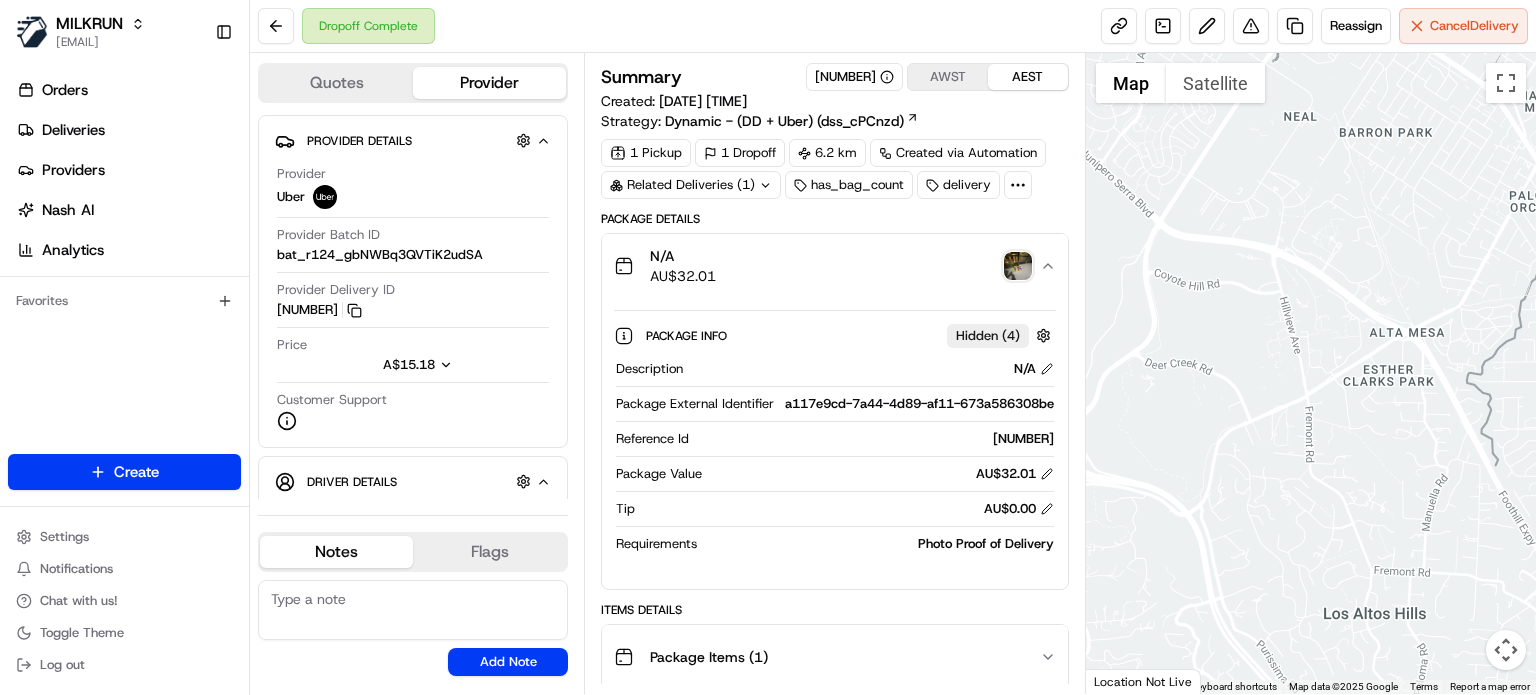 click on "N/A AU$ 32.01" at bounding box center [827, 266] 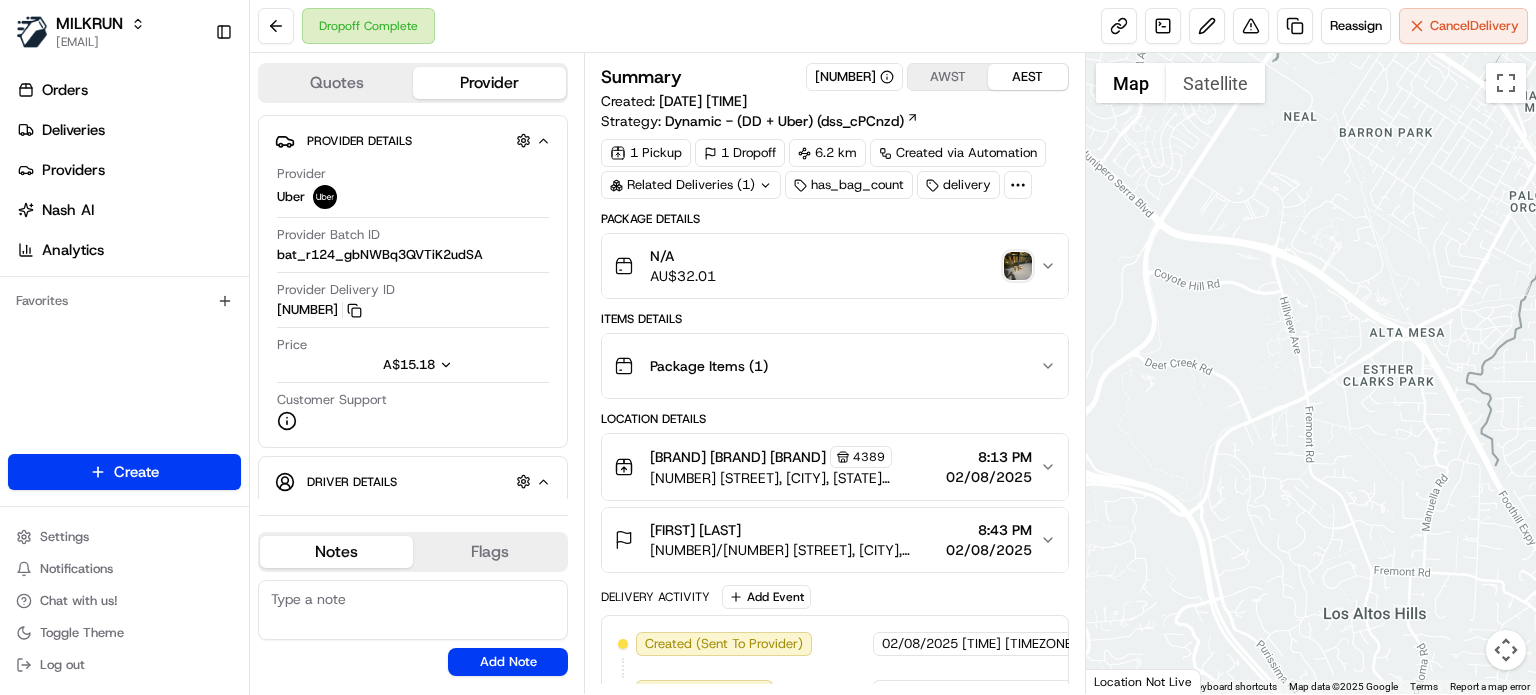 click on "Kylie West Unit 30/1 Rowe Ave, Rivervale, WA 6103, AU 8:43 PM 02/08/2025" at bounding box center (835, 540) 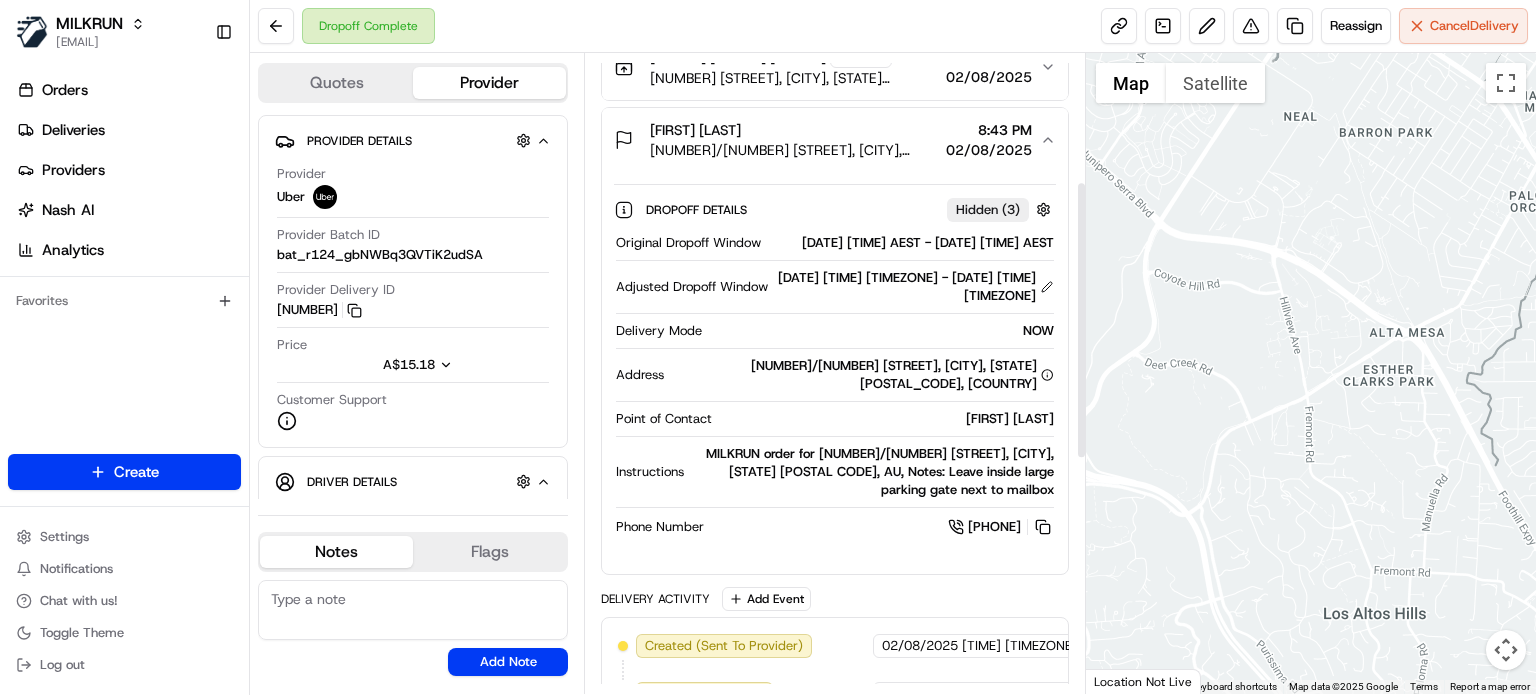 scroll, scrollTop: 0, scrollLeft: 0, axis: both 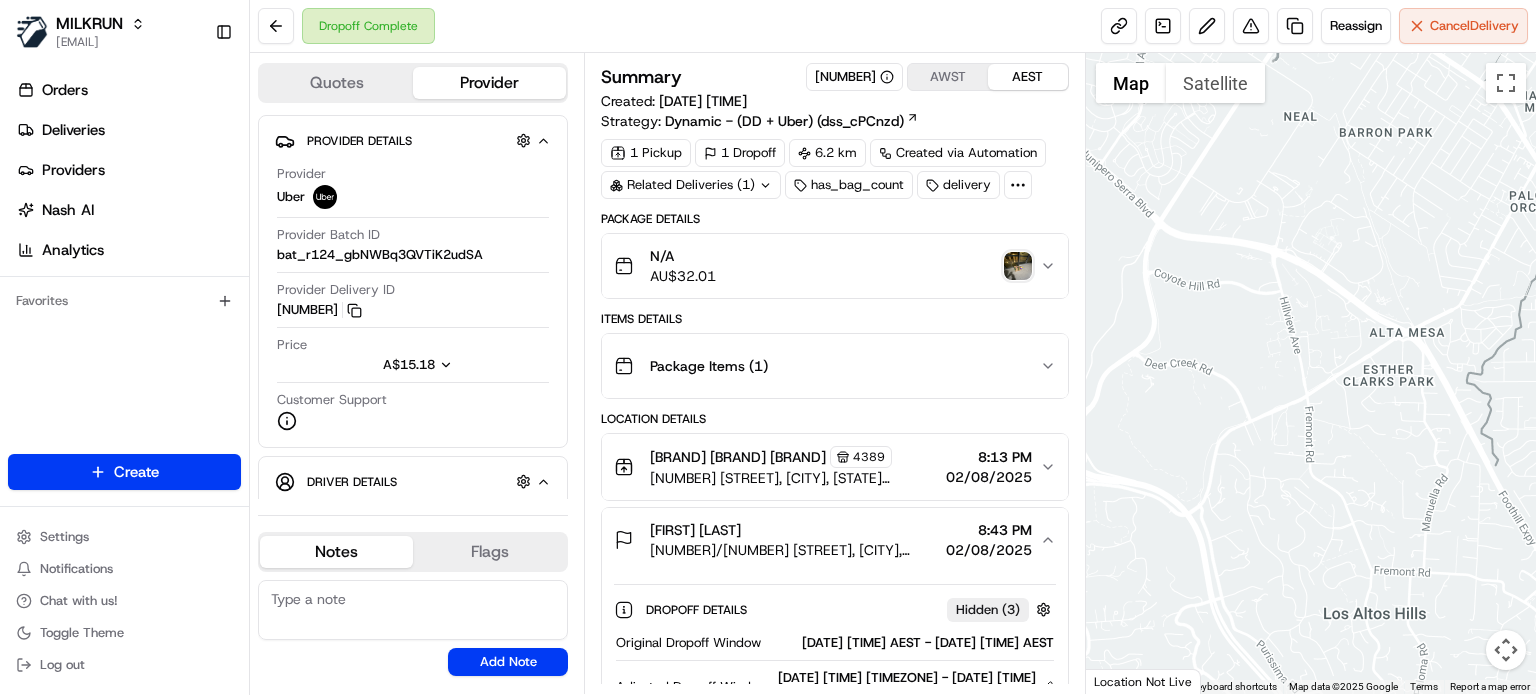 click at bounding box center [1018, 266] 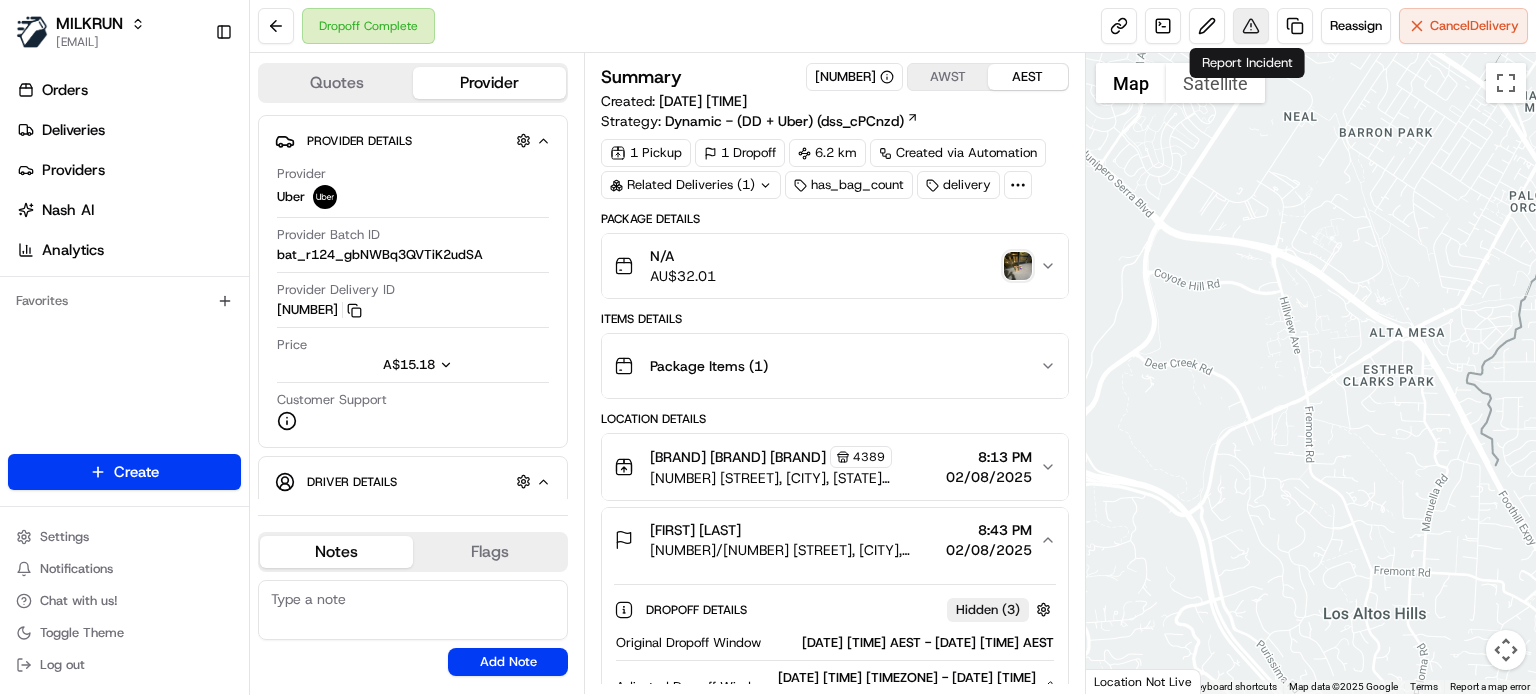 click at bounding box center (1251, 26) 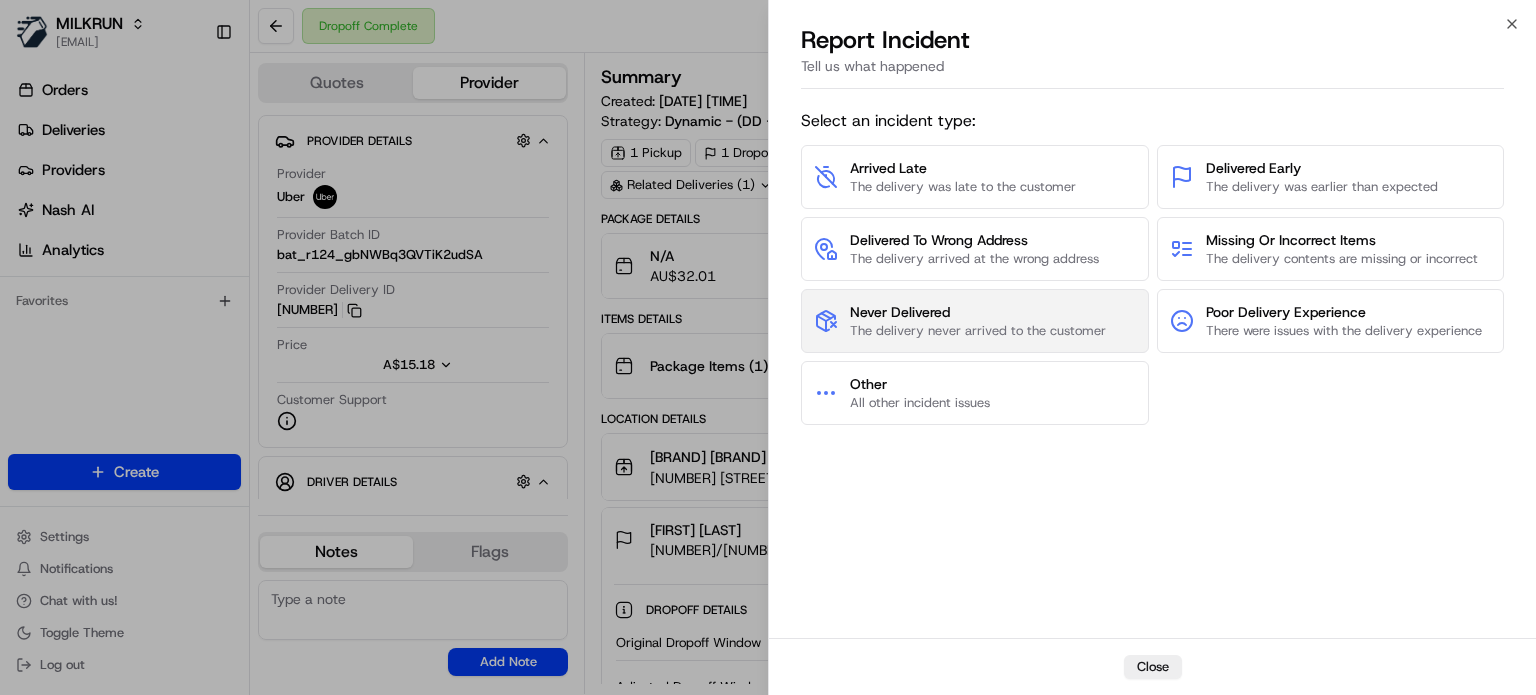 click on "Never Delivered" at bounding box center [978, 312] 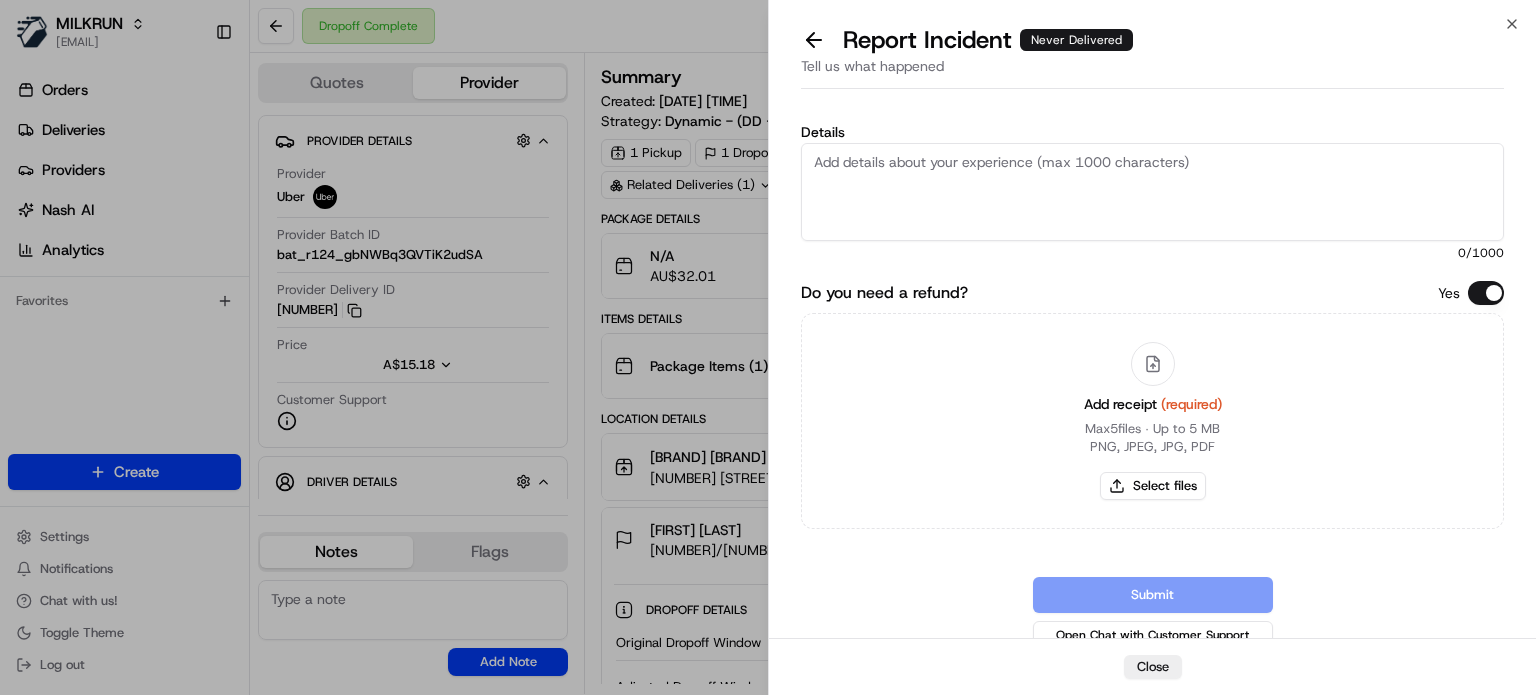 click on "Details" at bounding box center [1152, 192] 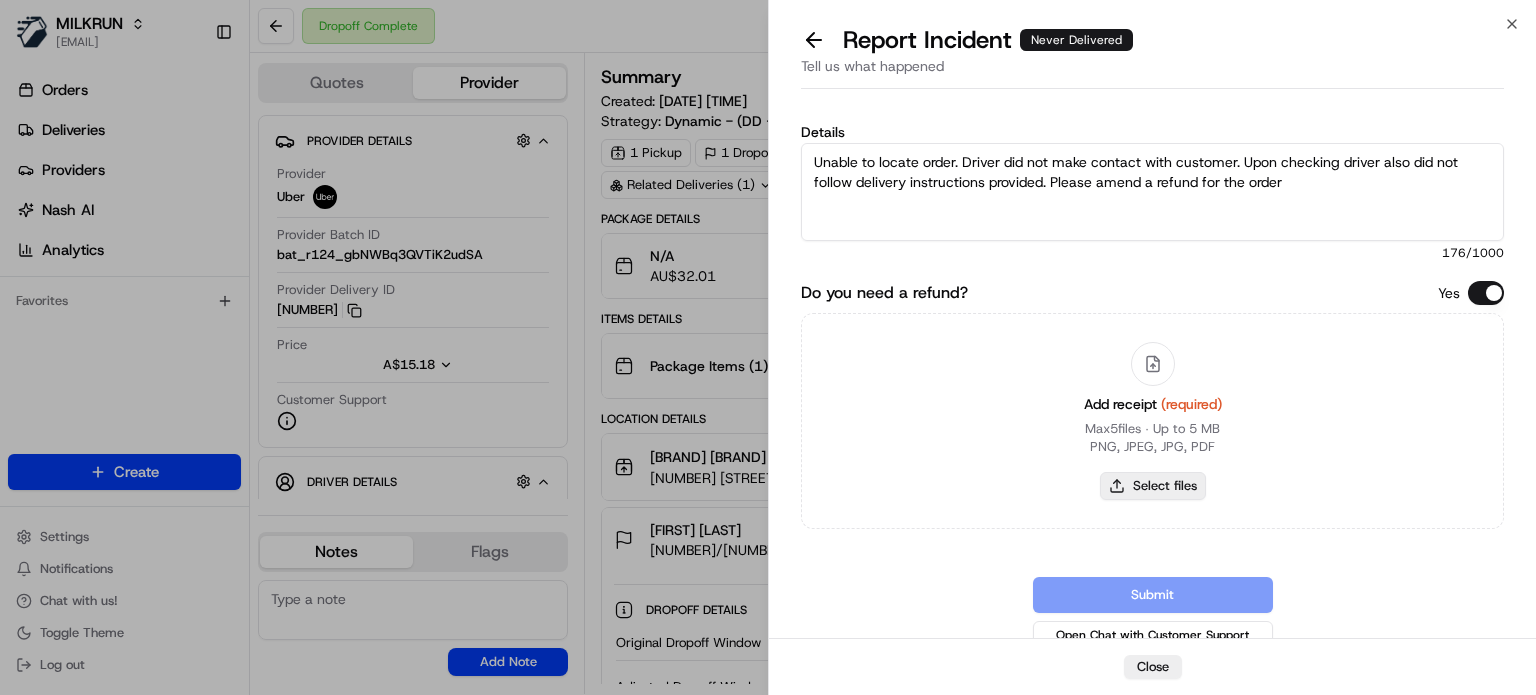 type on "Unable to locate order. Driver did not make contact with customer. Upon checking driver also did not follow delivery instructions provided. Please amend a refund for the order" 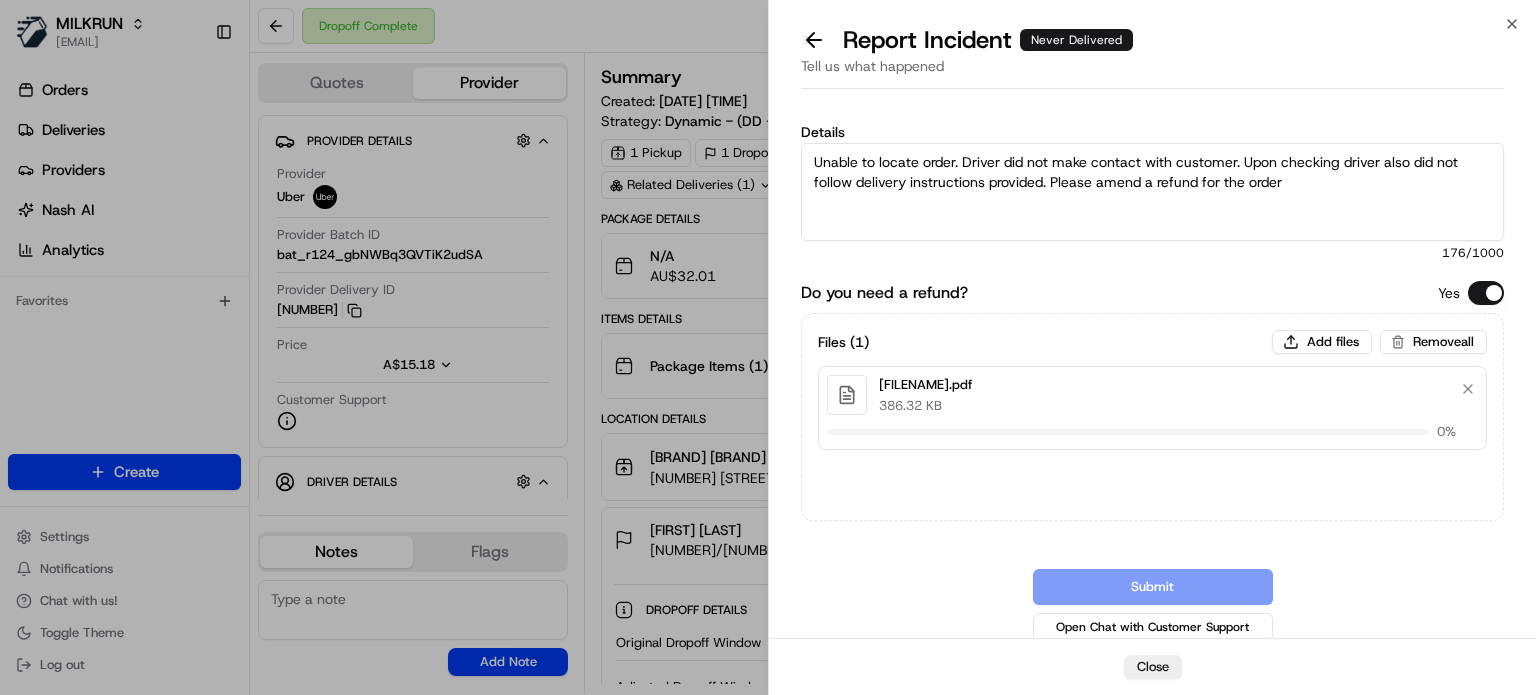 type 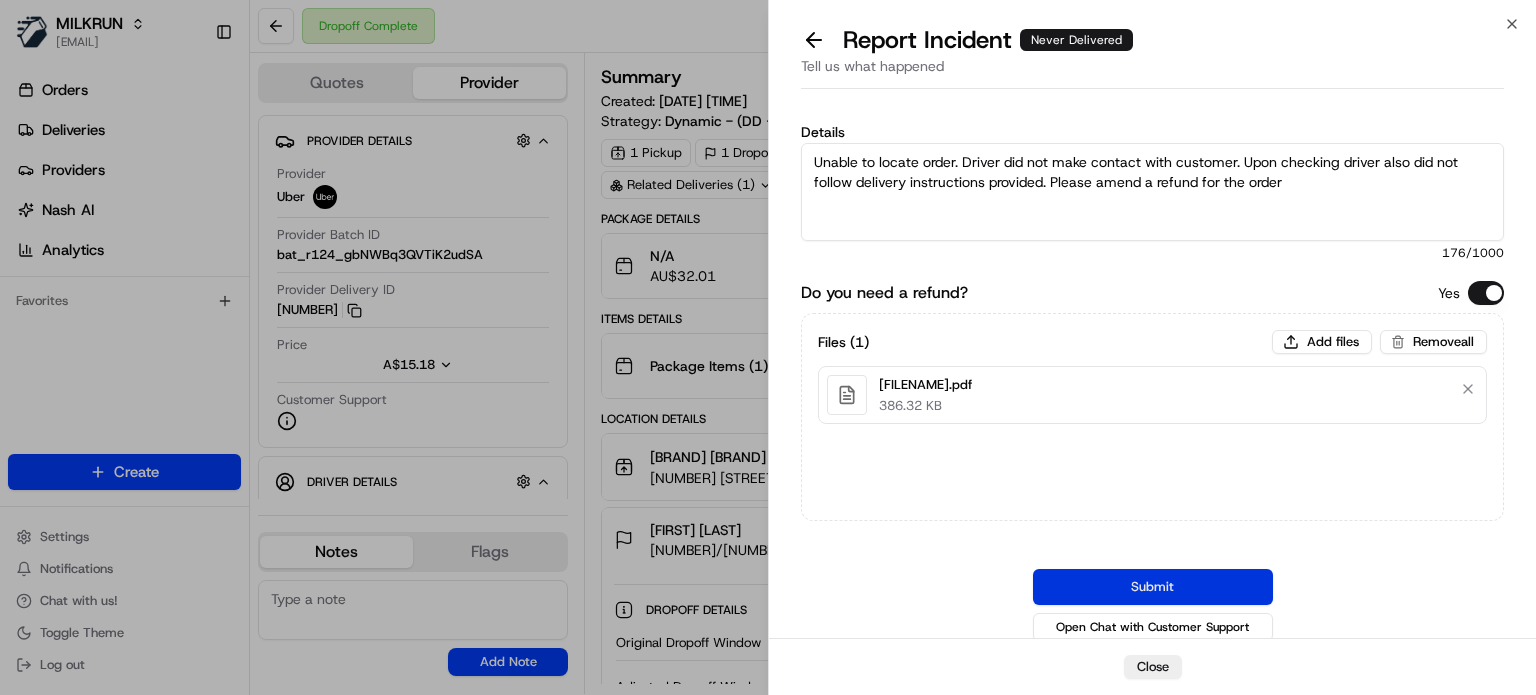 click on "Submit" at bounding box center (1153, 587) 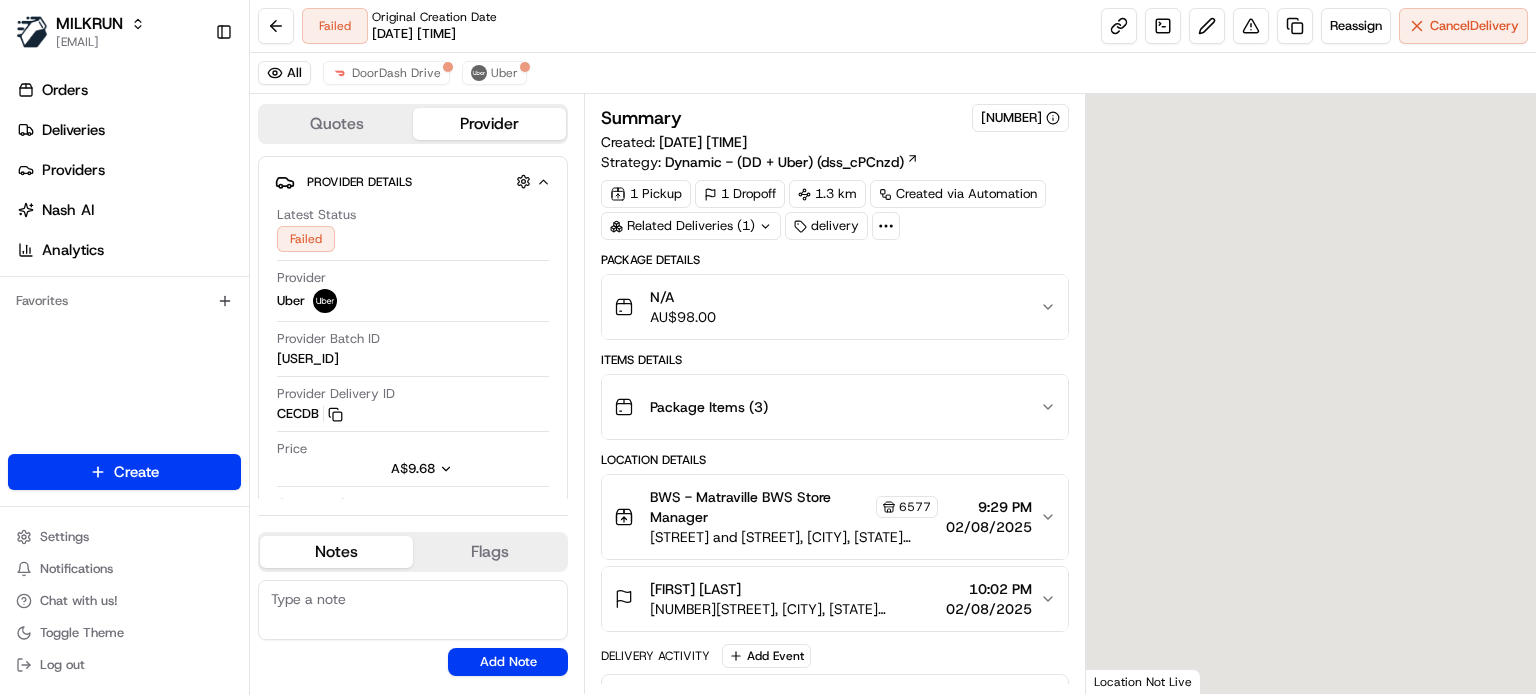 scroll, scrollTop: 0, scrollLeft: 0, axis: both 